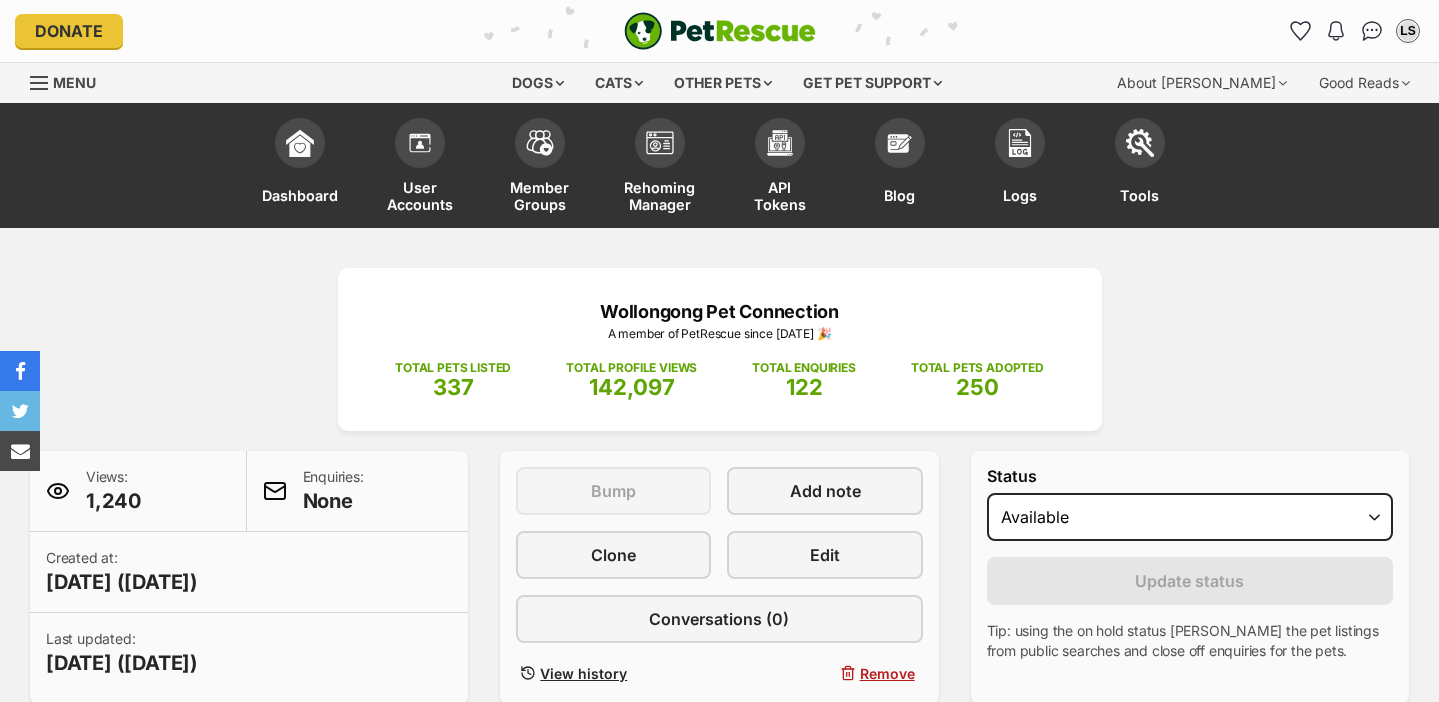 scroll, scrollTop: 0, scrollLeft: 0, axis: both 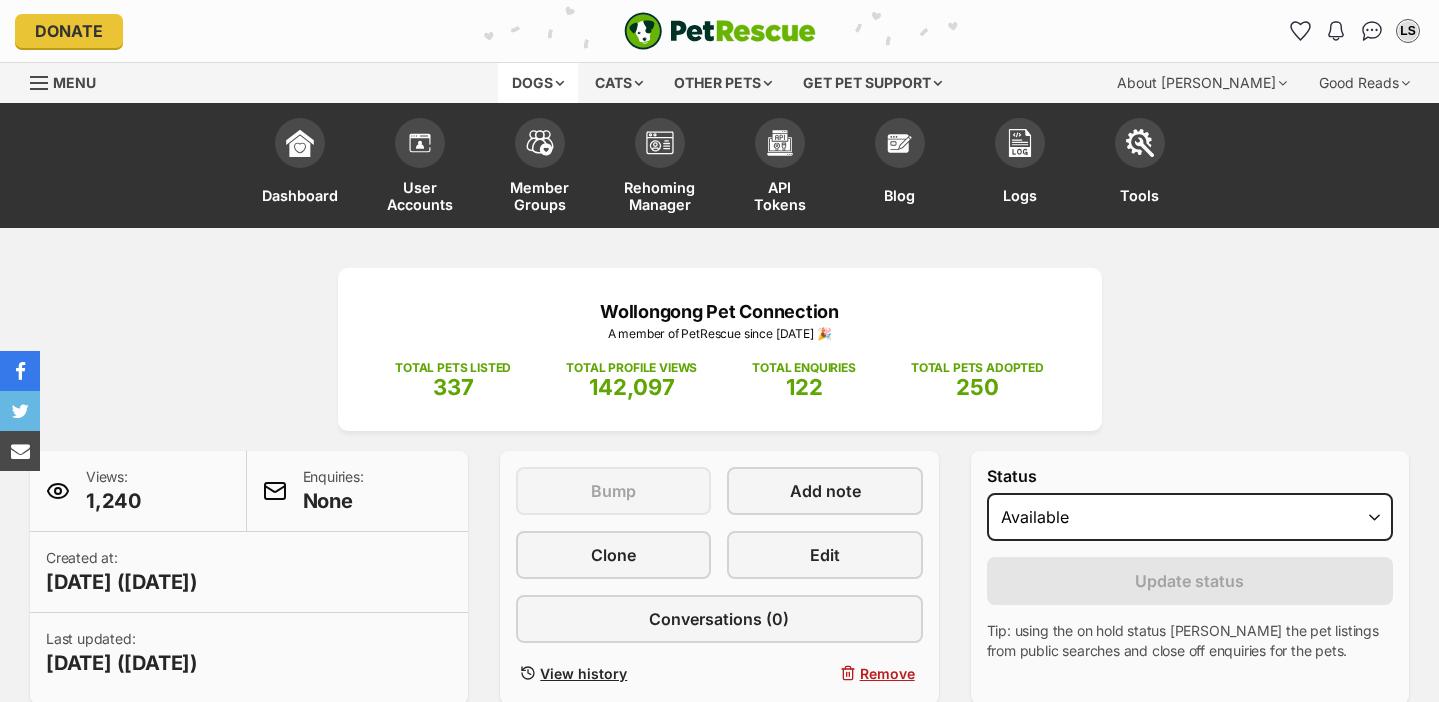 click on "Dogs" at bounding box center [538, 83] 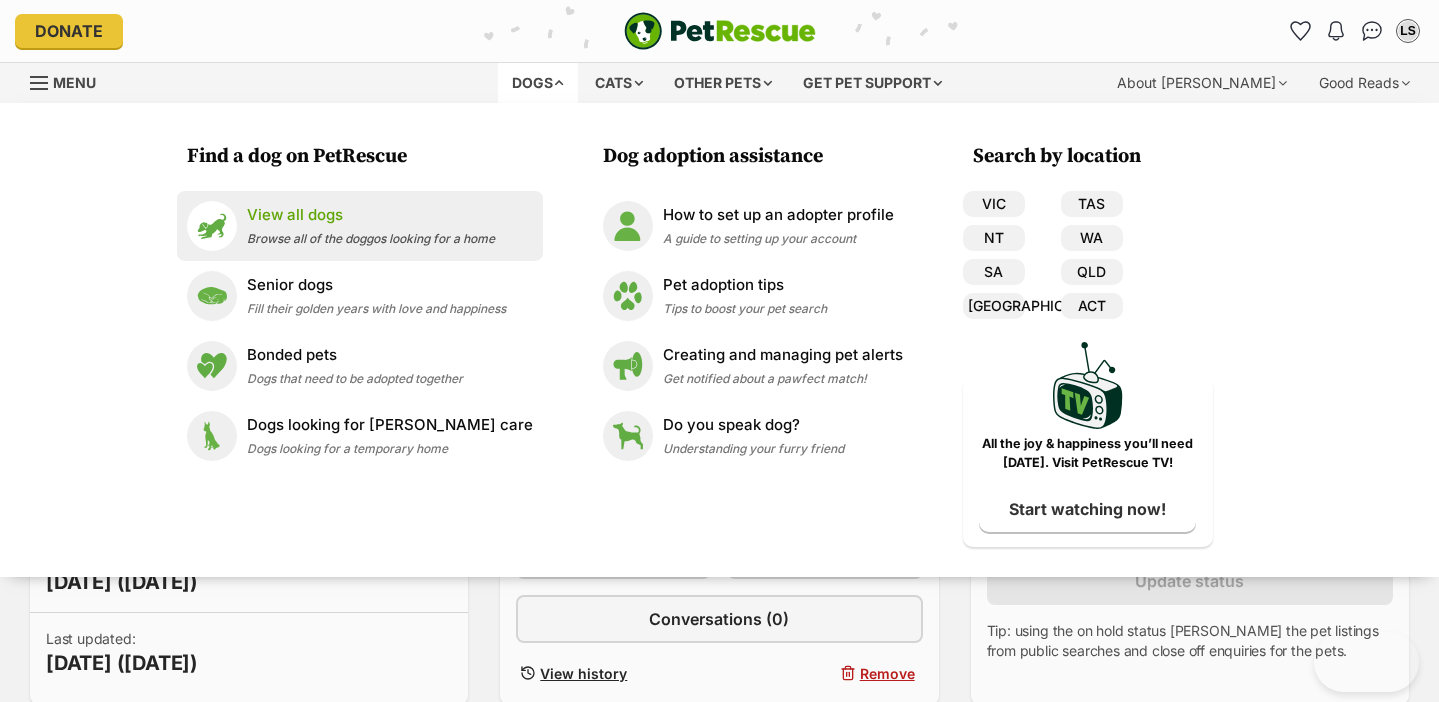 click on "View all dogs
Browse all of the doggos looking for a home" at bounding box center (371, 225) 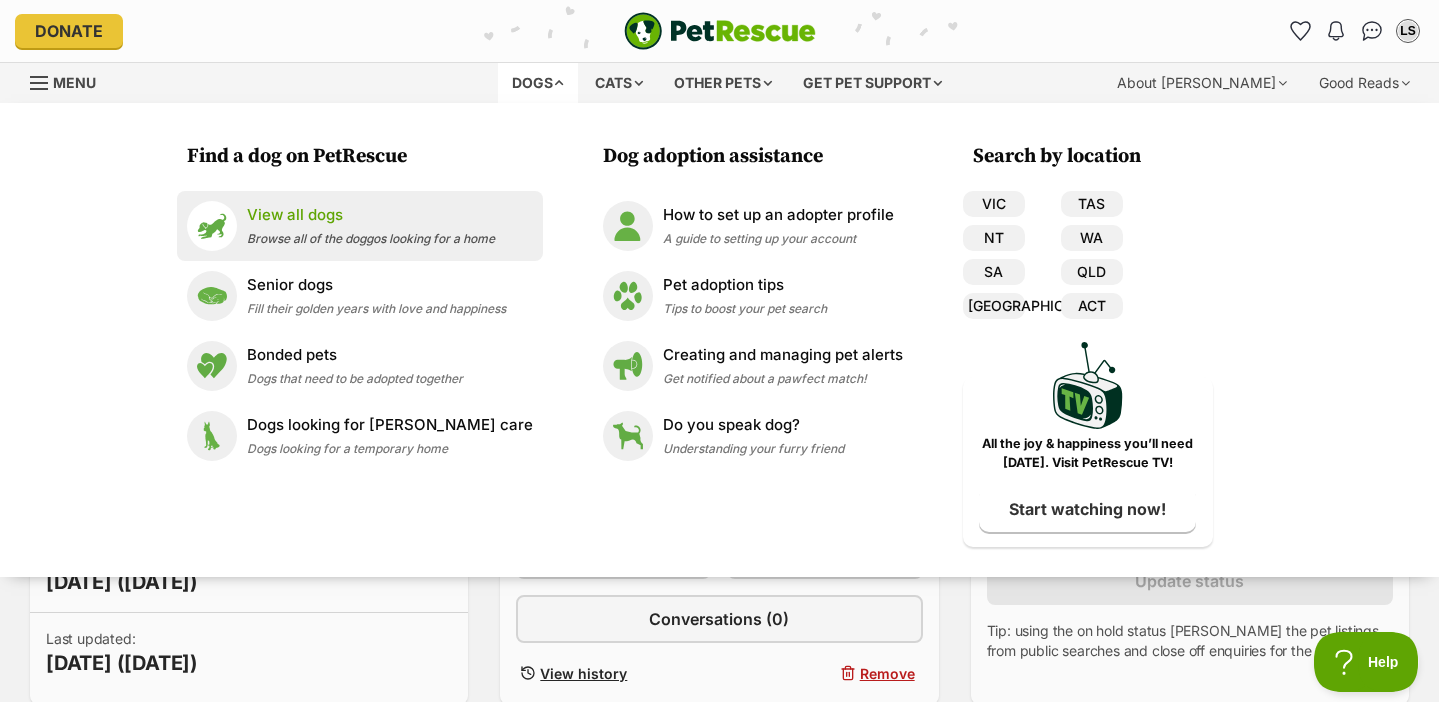 scroll, scrollTop: 0, scrollLeft: 0, axis: both 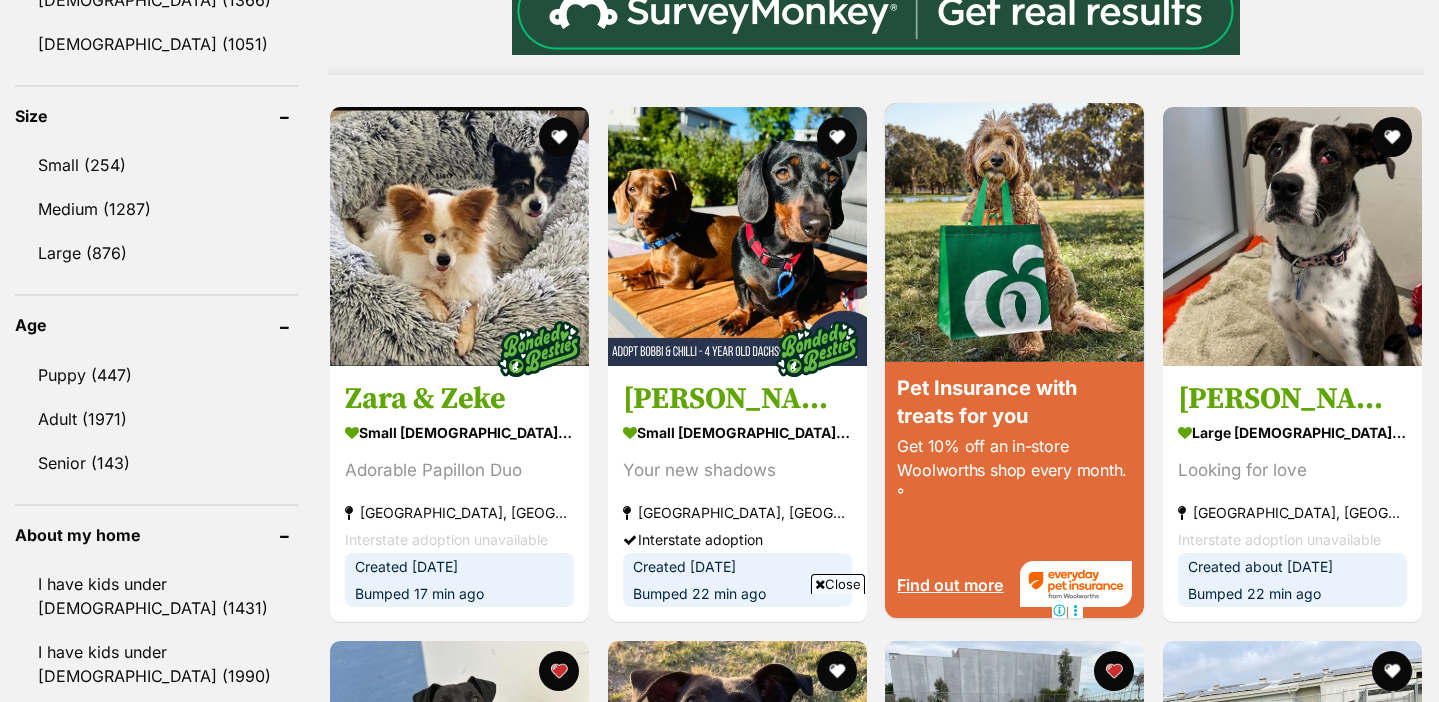 click at bounding box center [1392, 137] 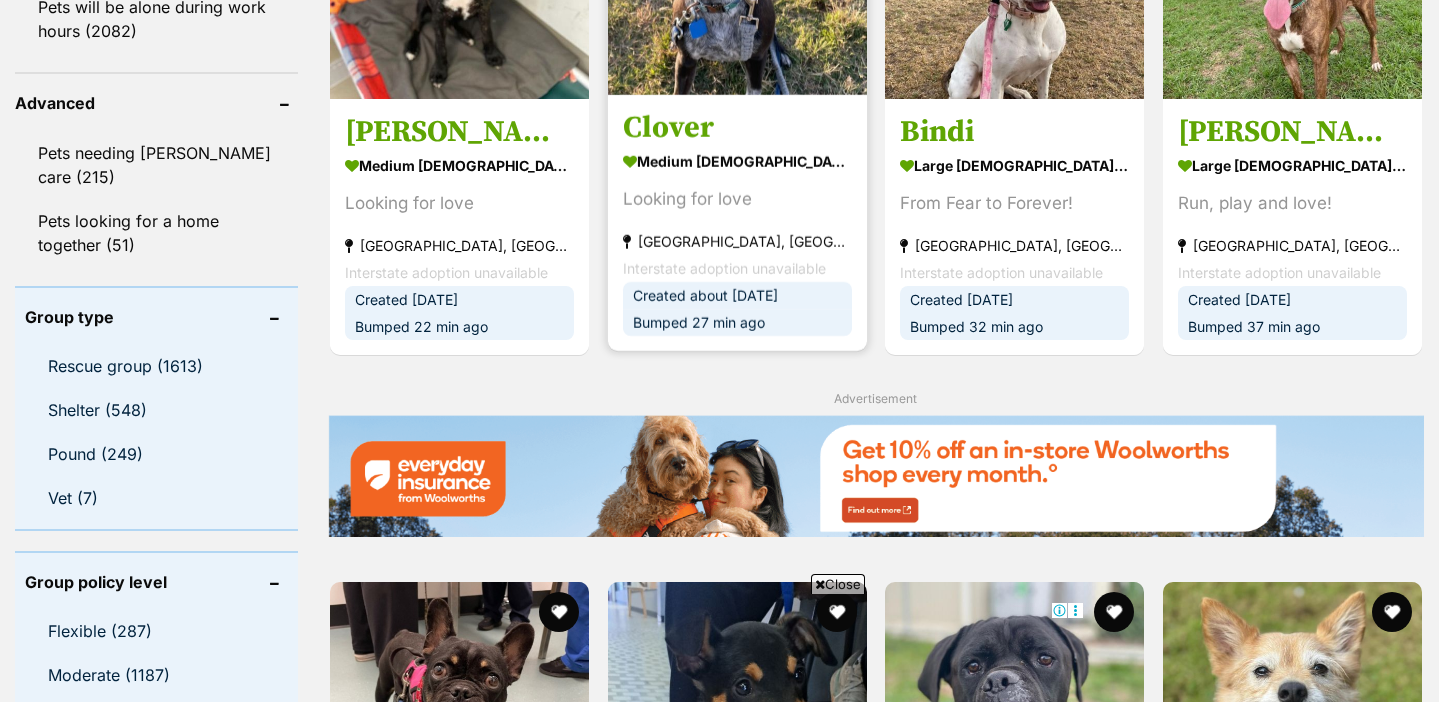 scroll, scrollTop: 2389, scrollLeft: 0, axis: vertical 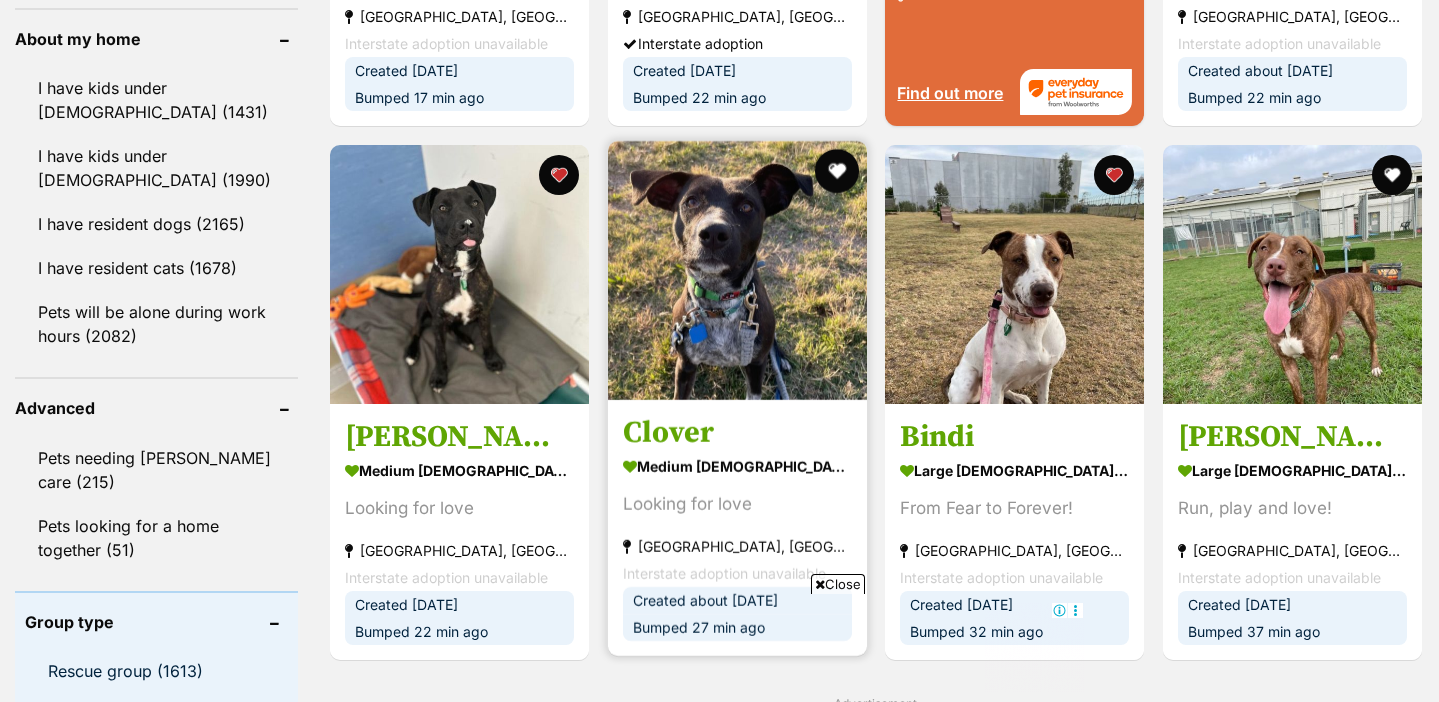 click at bounding box center (836, 171) 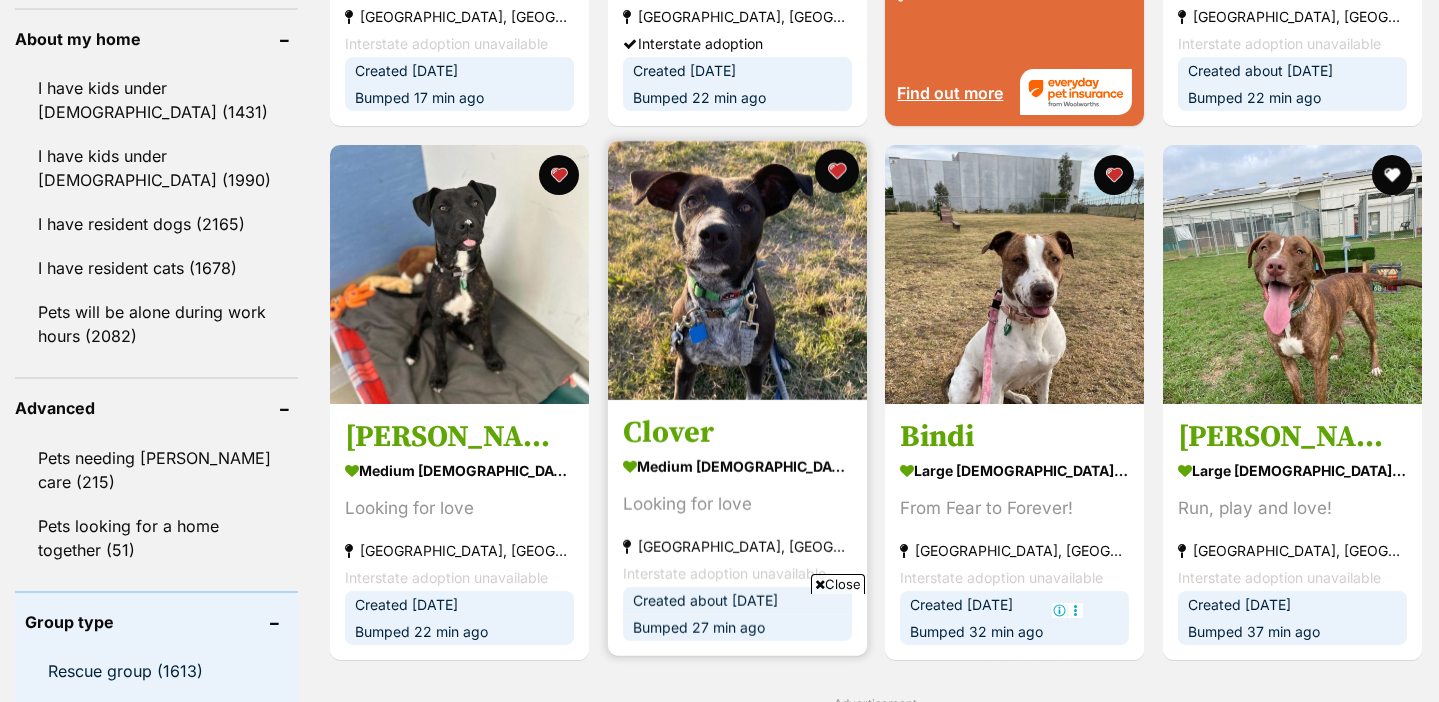 scroll, scrollTop: 0, scrollLeft: 0, axis: both 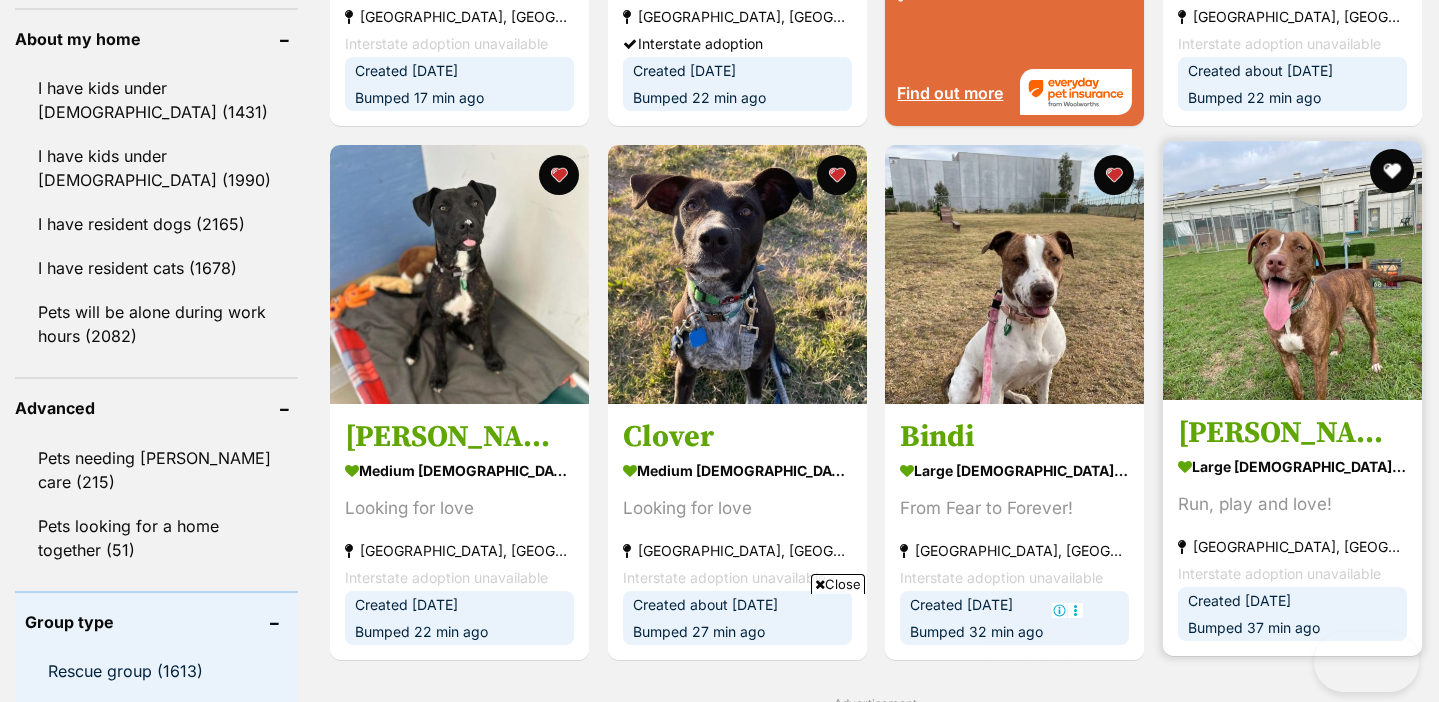 click at bounding box center [1392, 171] 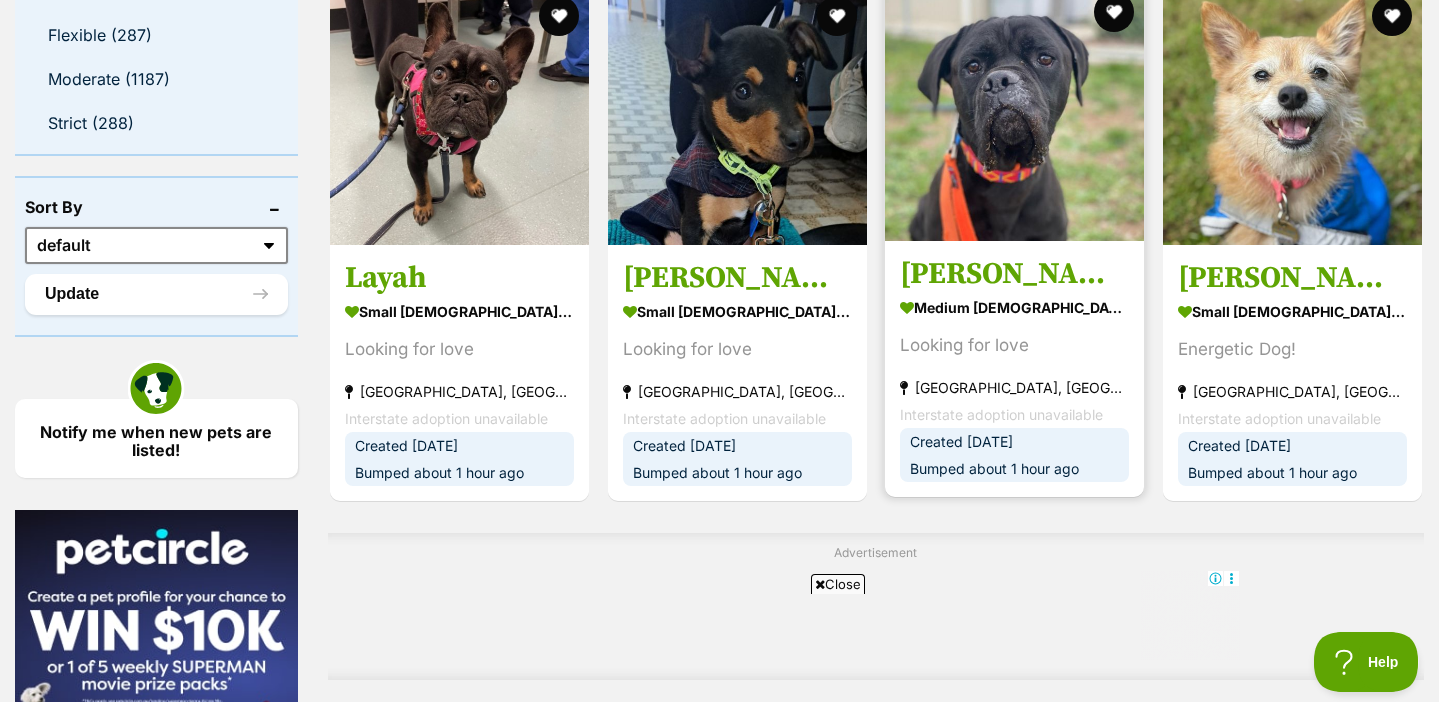scroll, scrollTop: 0, scrollLeft: 0, axis: both 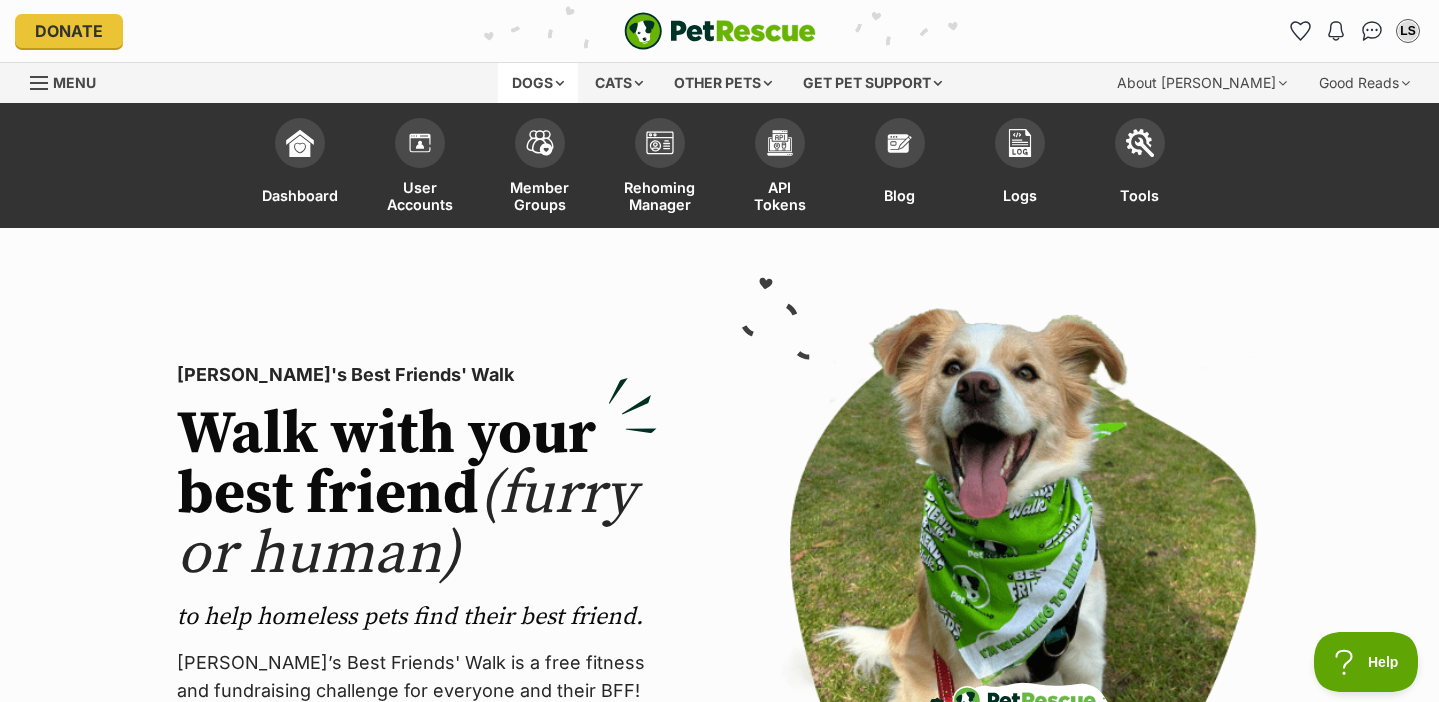 click on "Dogs" at bounding box center [538, 83] 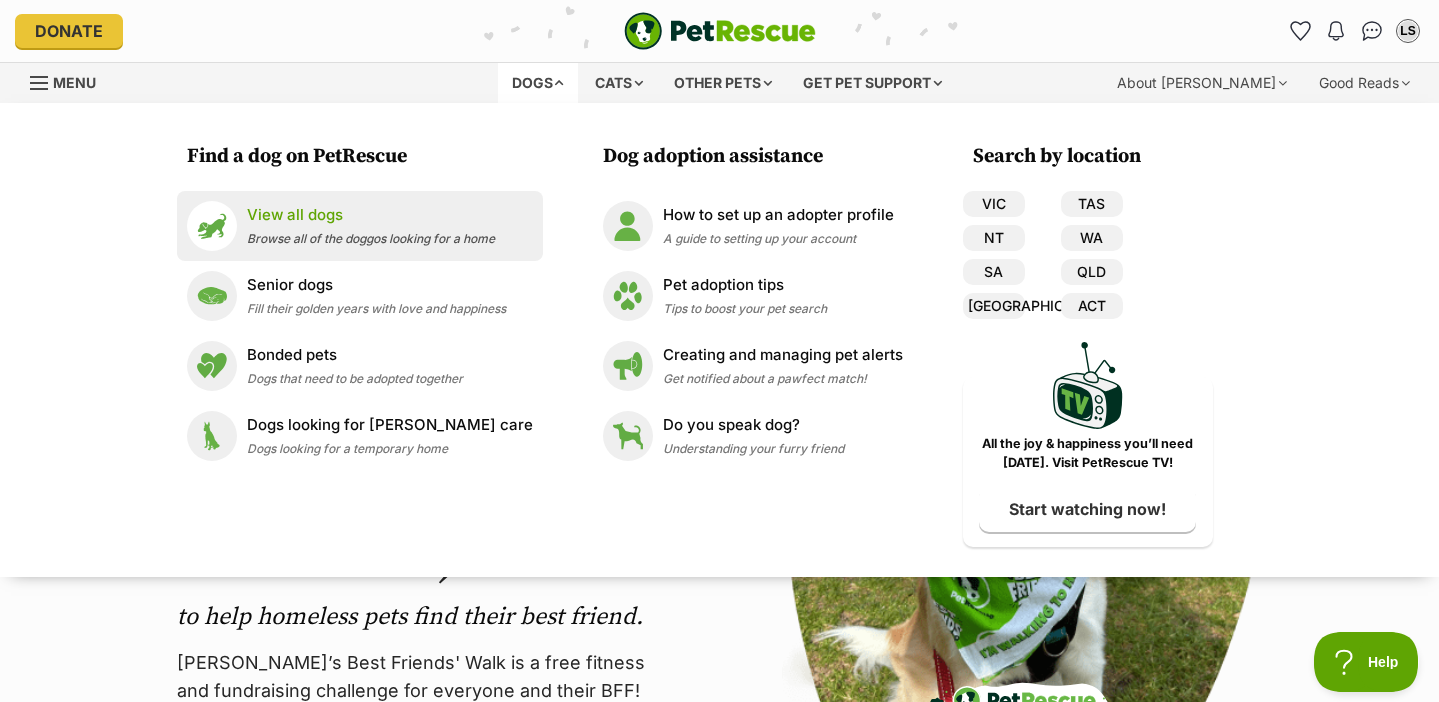 scroll, scrollTop: 0, scrollLeft: 0, axis: both 